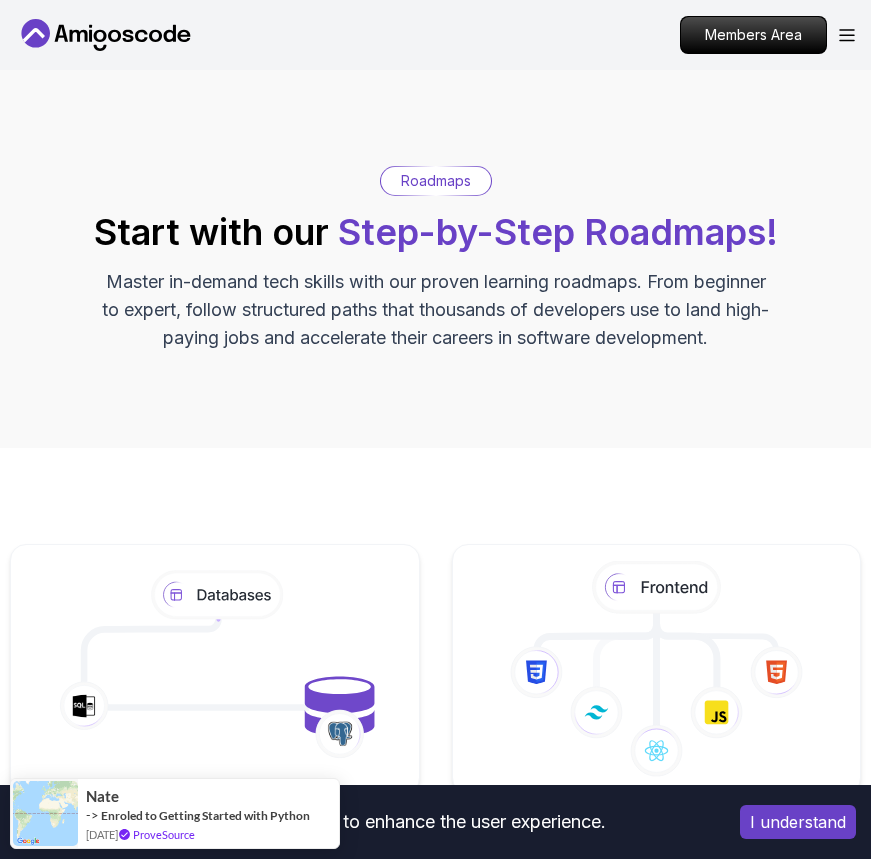 scroll, scrollTop: 0, scrollLeft: 0, axis: both 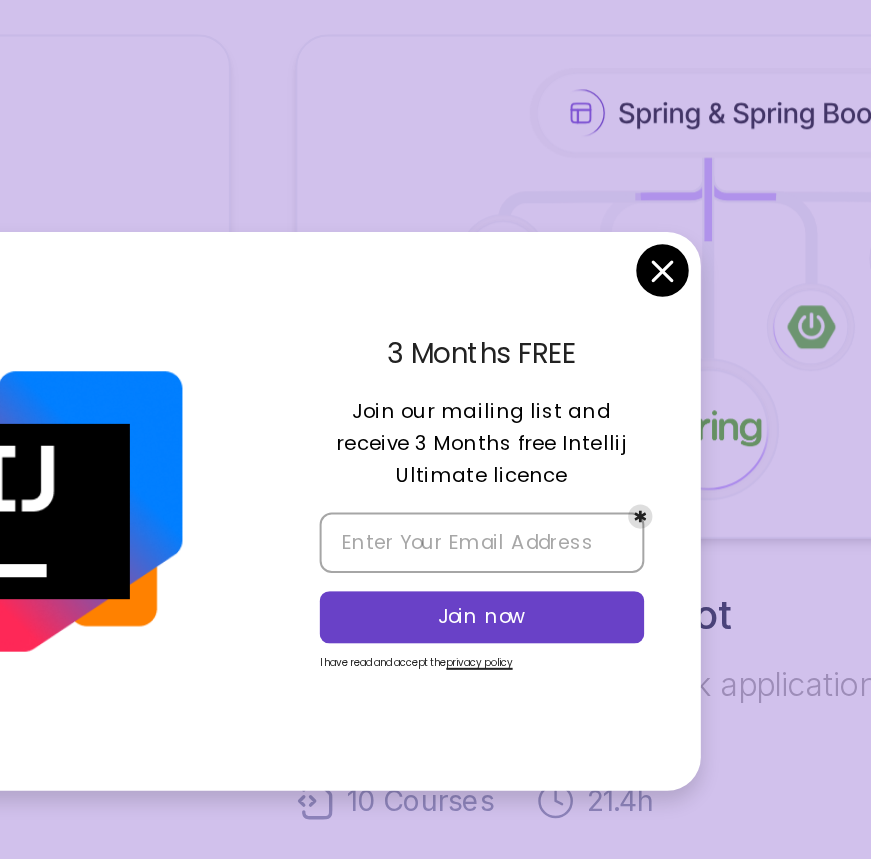 click on "Join our mailing list and receive 3 Months free Intellij Ultimate licence" at bounding box center (544, 396) 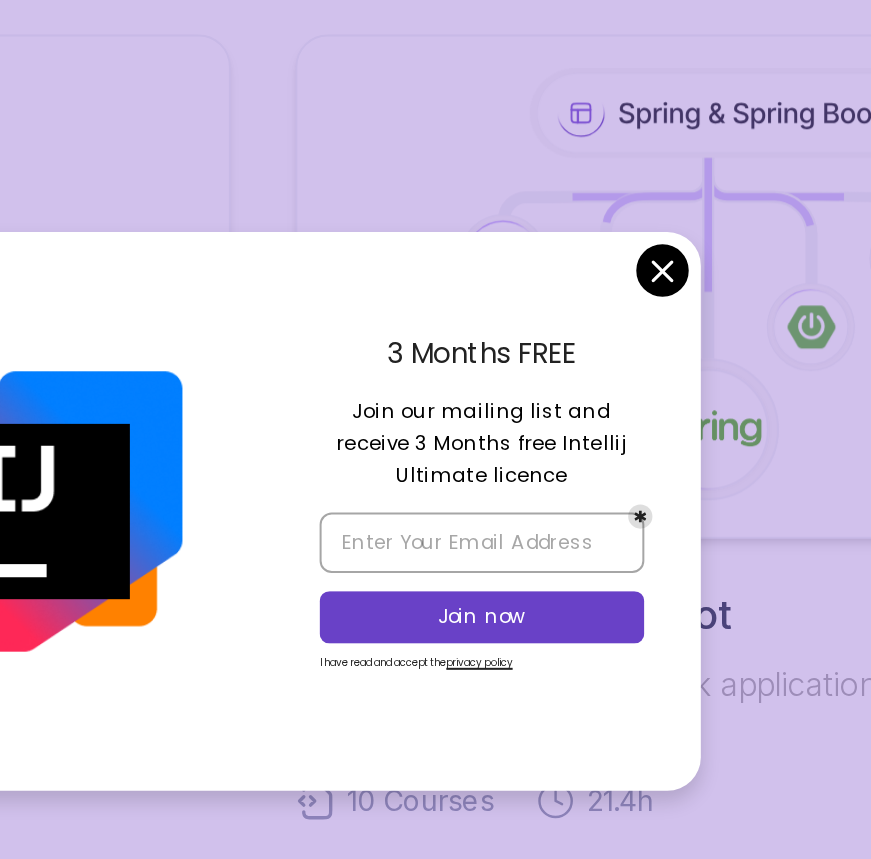 drag, startPoint x: 471, startPoint y: 384, endPoint x: 596, endPoint y: 411, distance: 127.88276 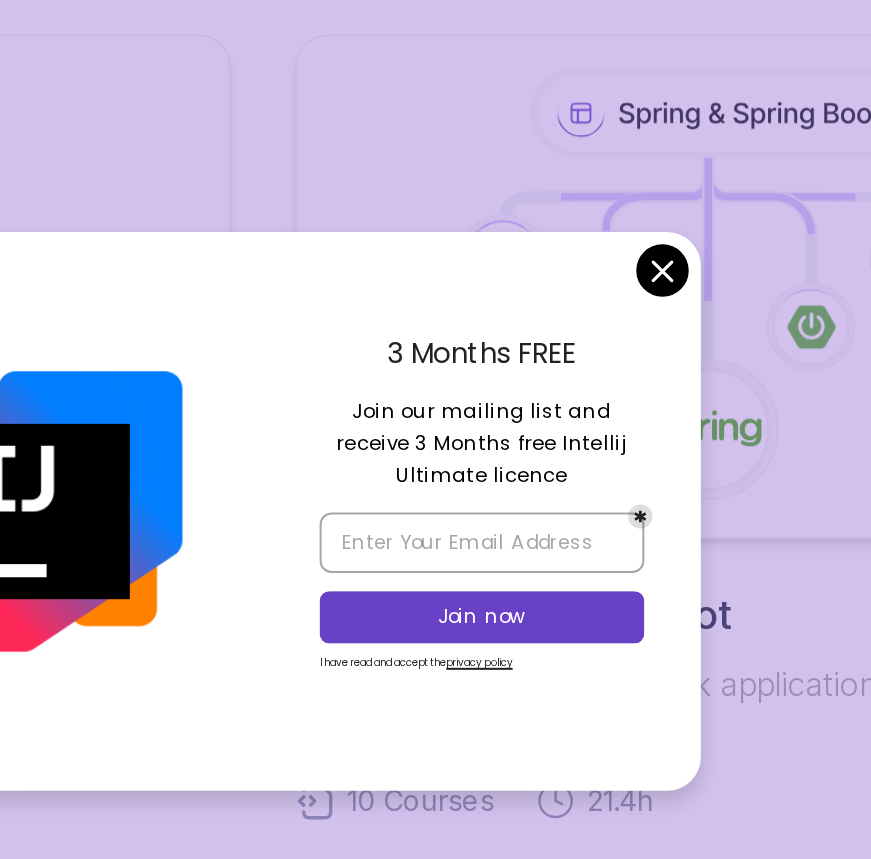 click on "Join our mailing list and receive 3 Months free Intellij Ultimate licence" at bounding box center (544, 396) 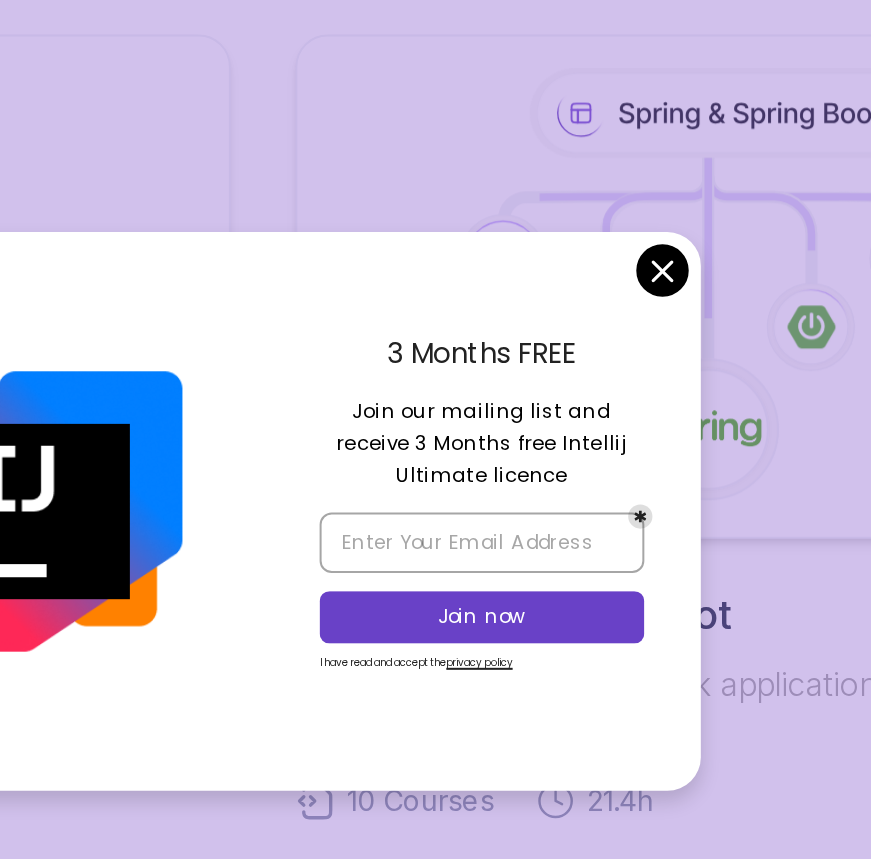 scroll, scrollTop: 1267, scrollLeft: 0, axis: vertical 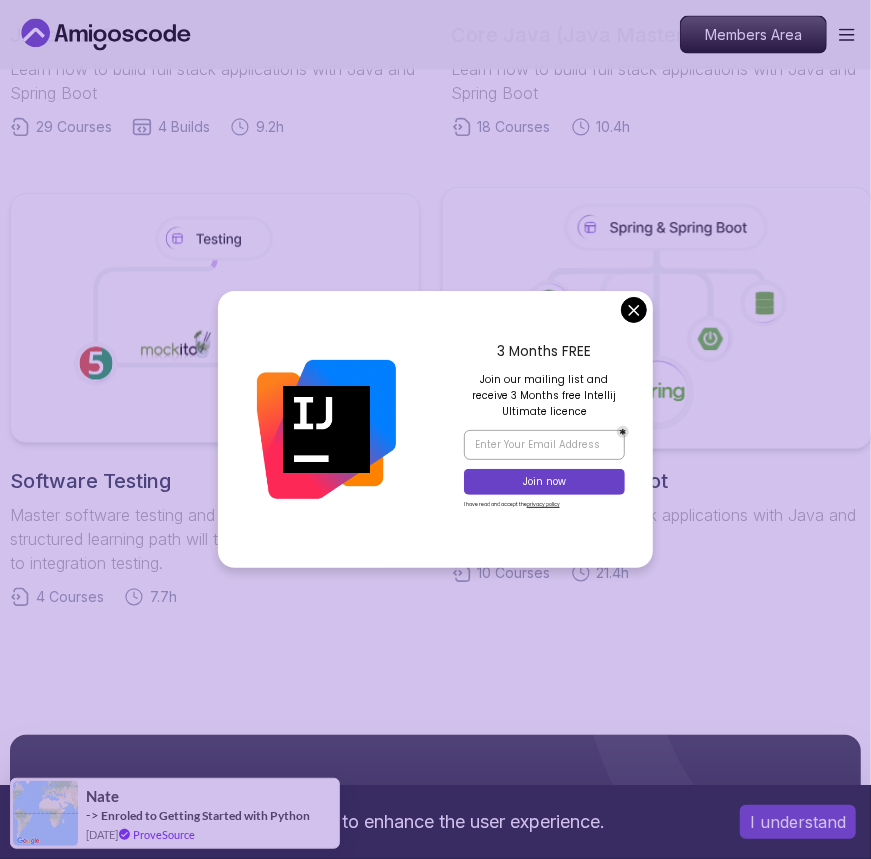 click on "This website uses cookies to enhance the user experience. I understand Products Resources Pricing Testimonials For Business Members Area Products Resources Pricing Testimonials For Business Members Area Roadmaps Start with our   Step-by-Step Roadmaps! Master in-demand tech skills with our proven learning roadmaps. From beginner to expert, follow structured paths that thousands of developers use to land high-paying jobs and accelerate their careers in software development. Databases Master table design, data management, and advanced database operations. This structured learning path will take you from database fundamentals to advanced SQL queries. 5   Courses 21.3h Frontend Developer Master modern frontend development from basics to advanced React applications. This structured learning path will take you from HTML fundamentals to building complex React applications. 10   Courses 8.7h Java Full Stack Learn how to build full stack applications with Java and Spring Boot 29   Courses 4   Builds 9.2h 18   Courses 4" at bounding box center (435, 383) 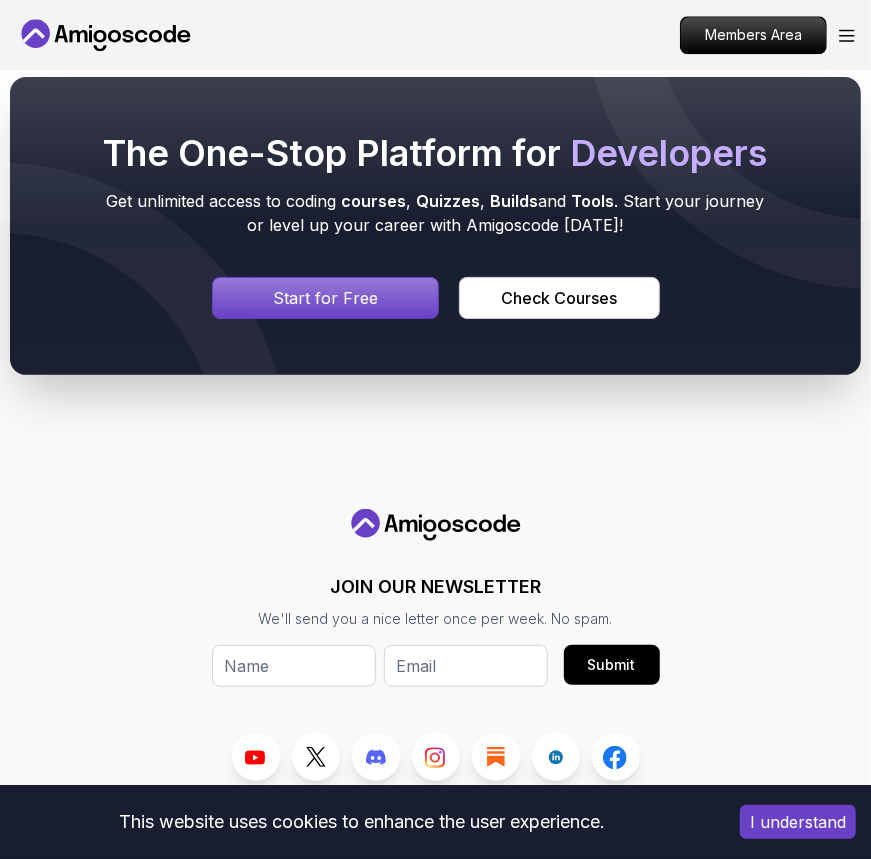 scroll, scrollTop: 1927, scrollLeft: 0, axis: vertical 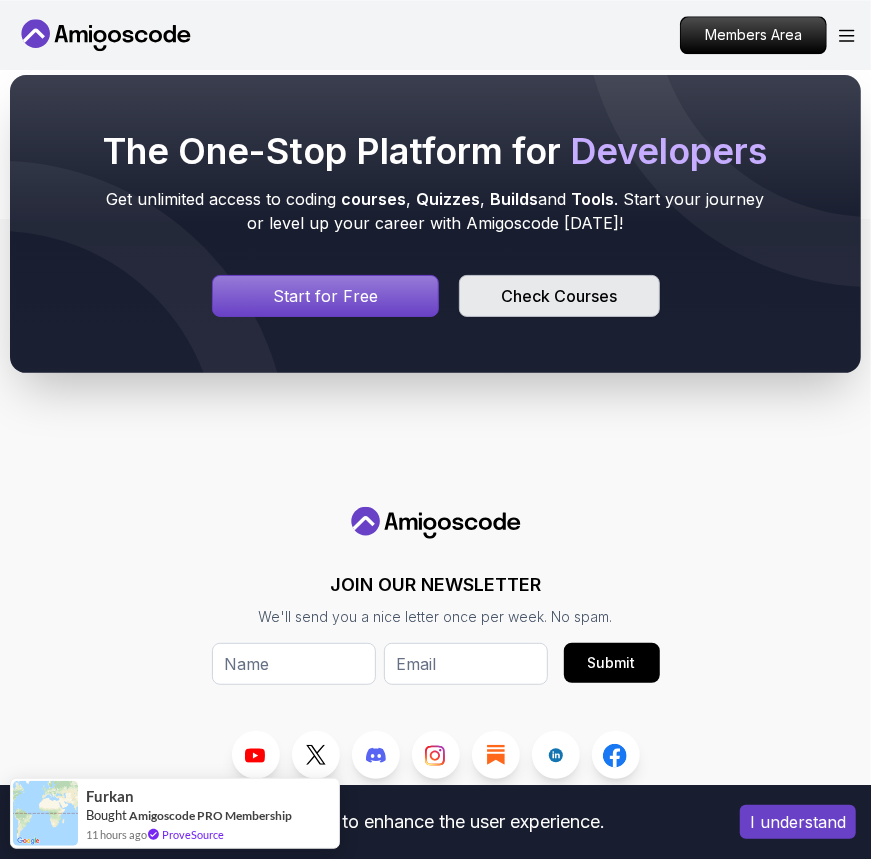 click on "Check Courses" at bounding box center (559, 296) 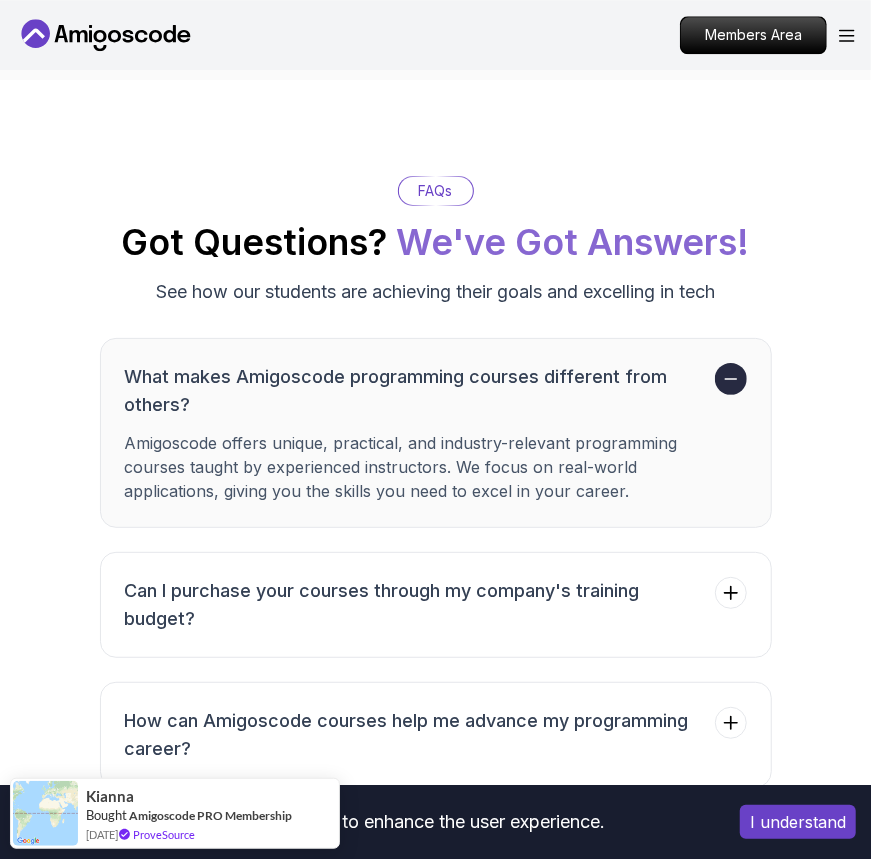 scroll, scrollTop: 10783, scrollLeft: 0, axis: vertical 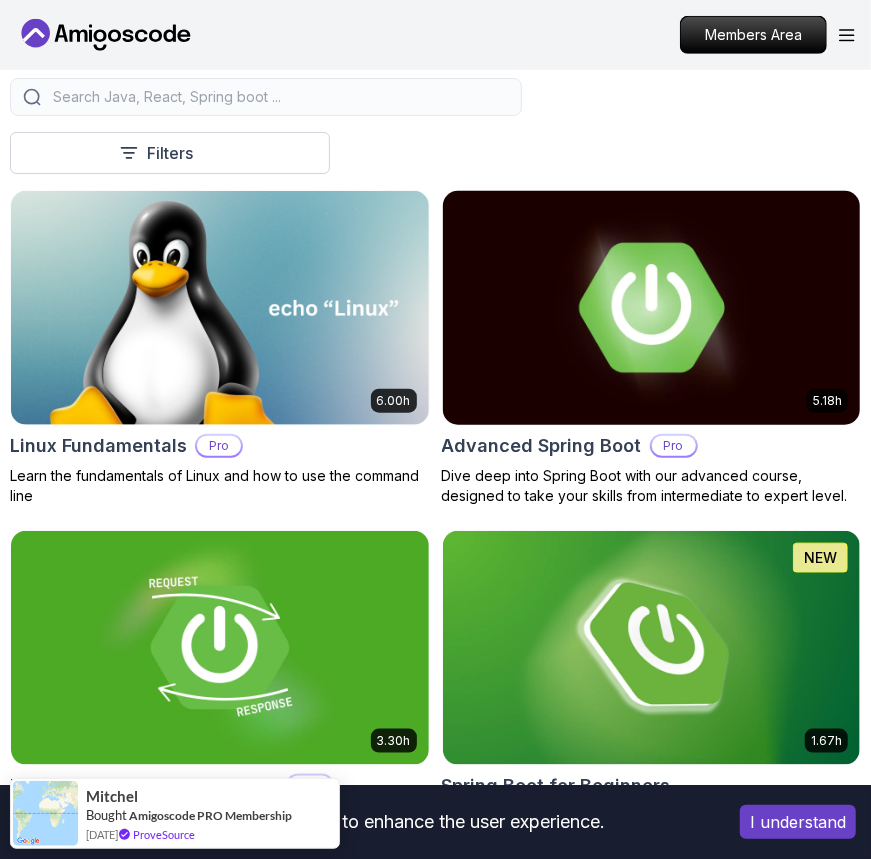 click on "Advanced Spring Boot" at bounding box center (542, 446) 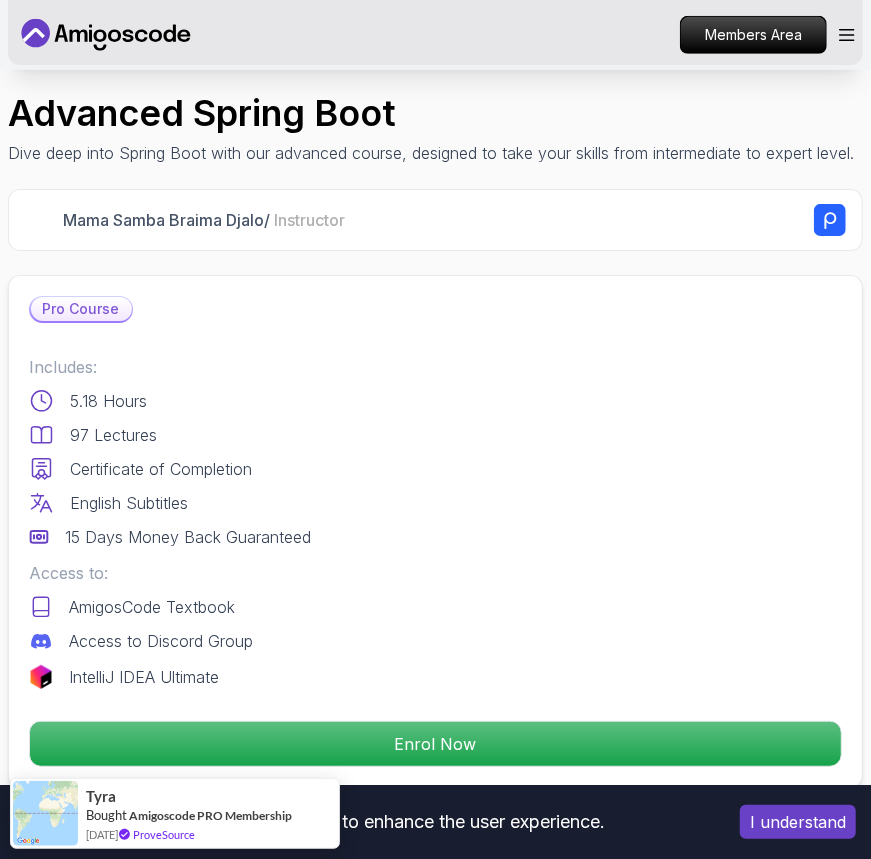 scroll, scrollTop: 538, scrollLeft: 0, axis: vertical 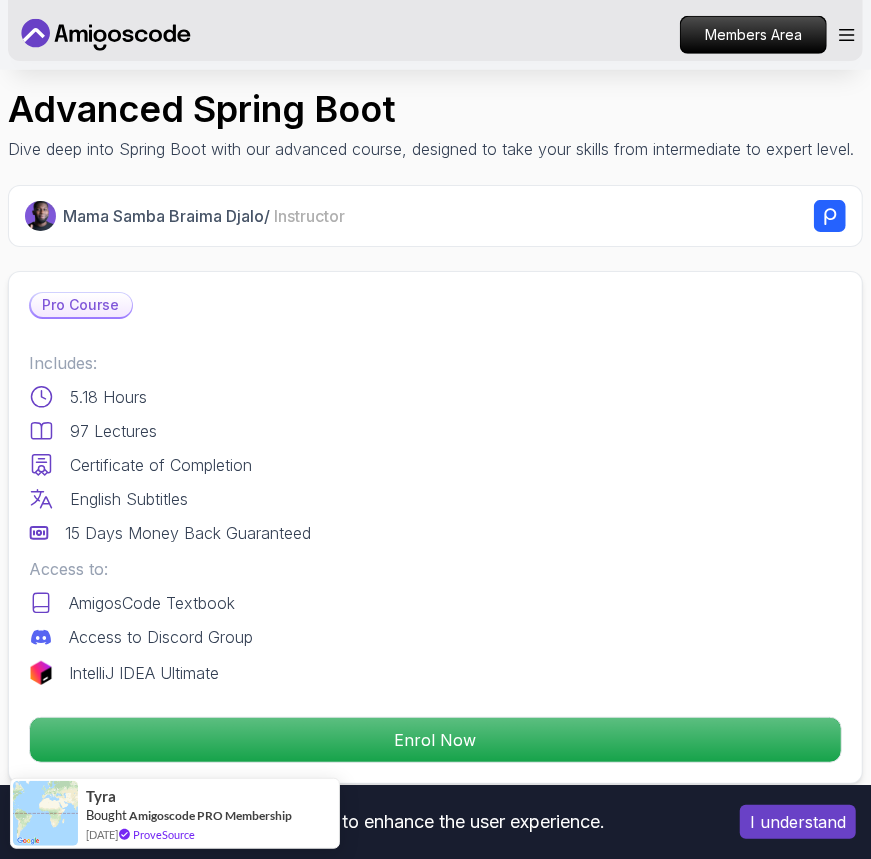 click on "Includes: 5.18 Hours 97 Lectures Certificate of Completion English Subtitles 15 Days Money Back Guaranteed" at bounding box center [435, 448] 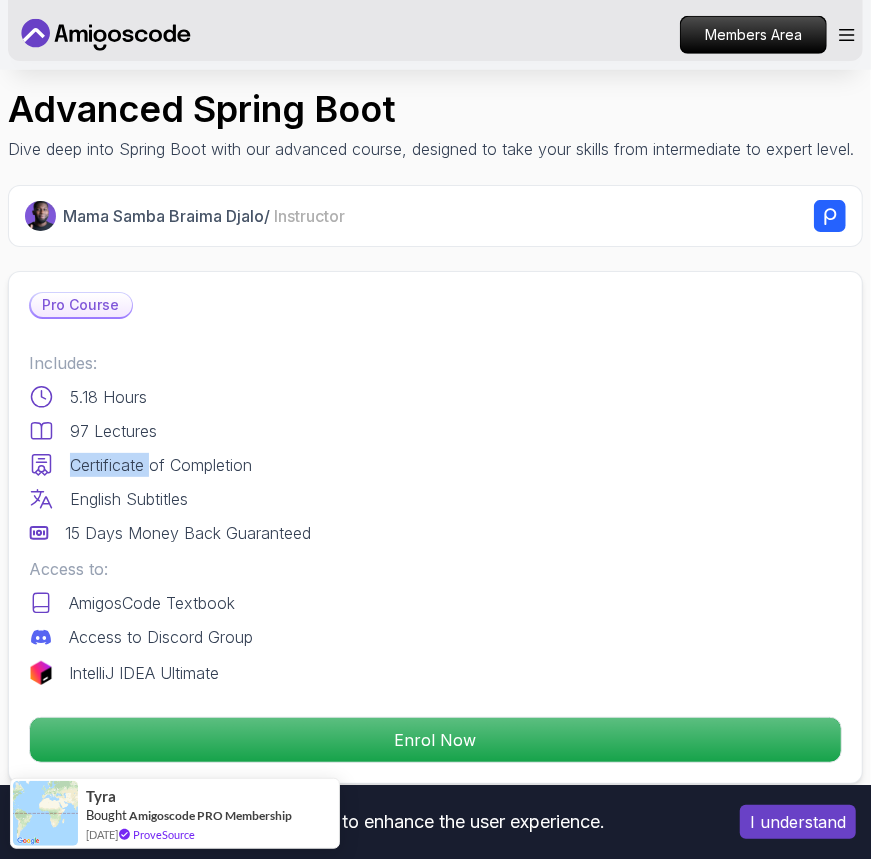 click on "Includes: 5.18 Hours 97 Lectures Certificate of Completion English Subtitles 15 Days Money Back Guaranteed" at bounding box center (435, 448) 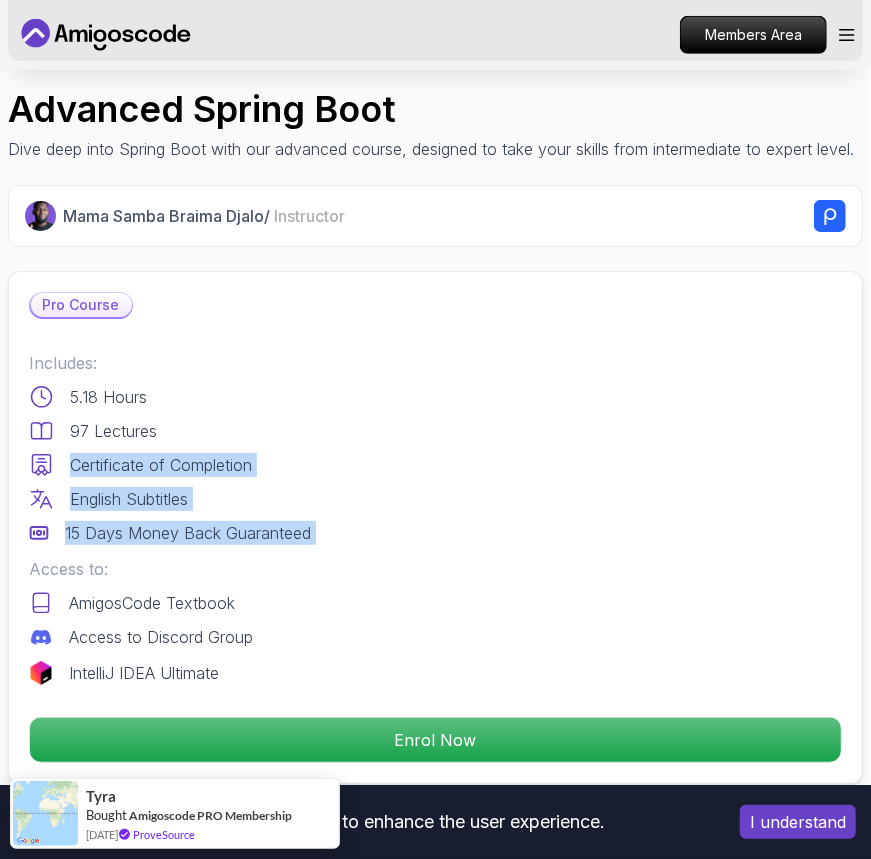 drag, startPoint x: 118, startPoint y: 468, endPoint x: 176, endPoint y: 565, distance: 113.0177 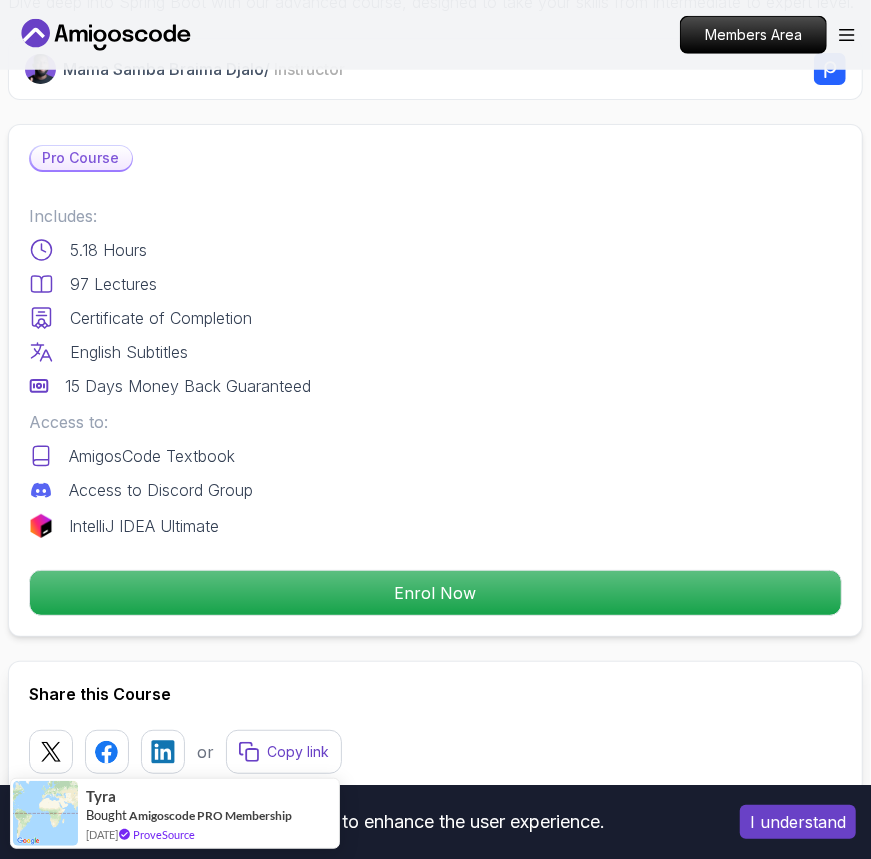 scroll, scrollTop: 703, scrollLeft: 0, axis: vertical 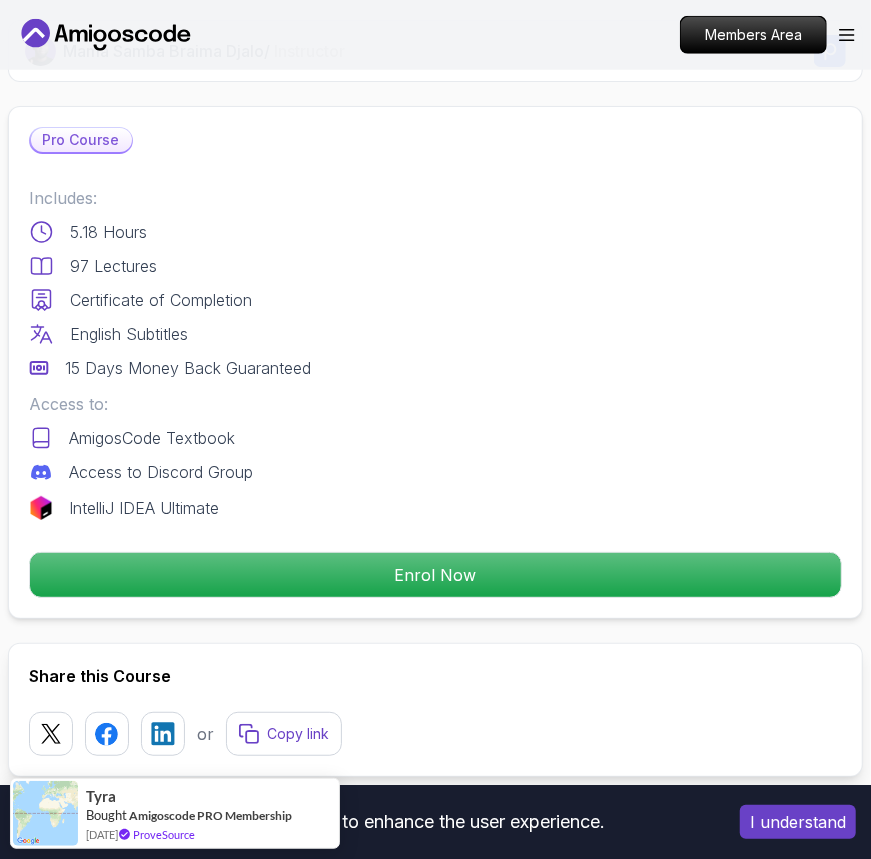 click on "Includes: 5.18 Hours 97 Lectures Certificate of Completion English Subtitles 15 Days Money Back Guaranteed" at bounding box center [435, 283] 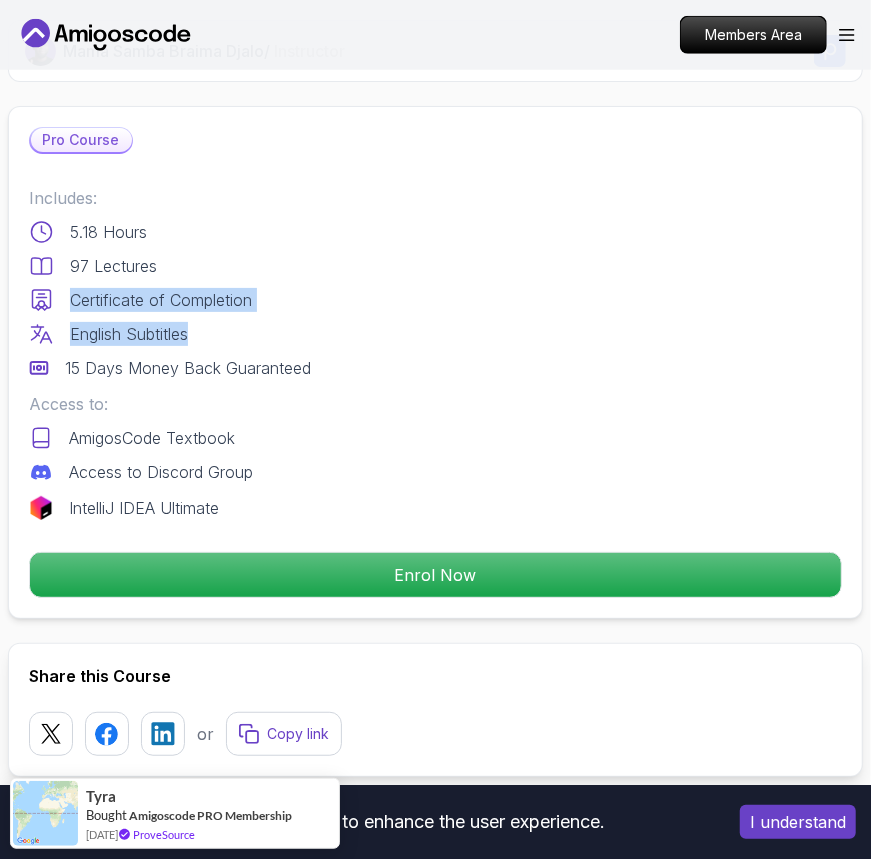 drag, startPoint x: 156, startPoint y: 343, endPoint x: 69, endPoint y: 303, distance: 95.7549 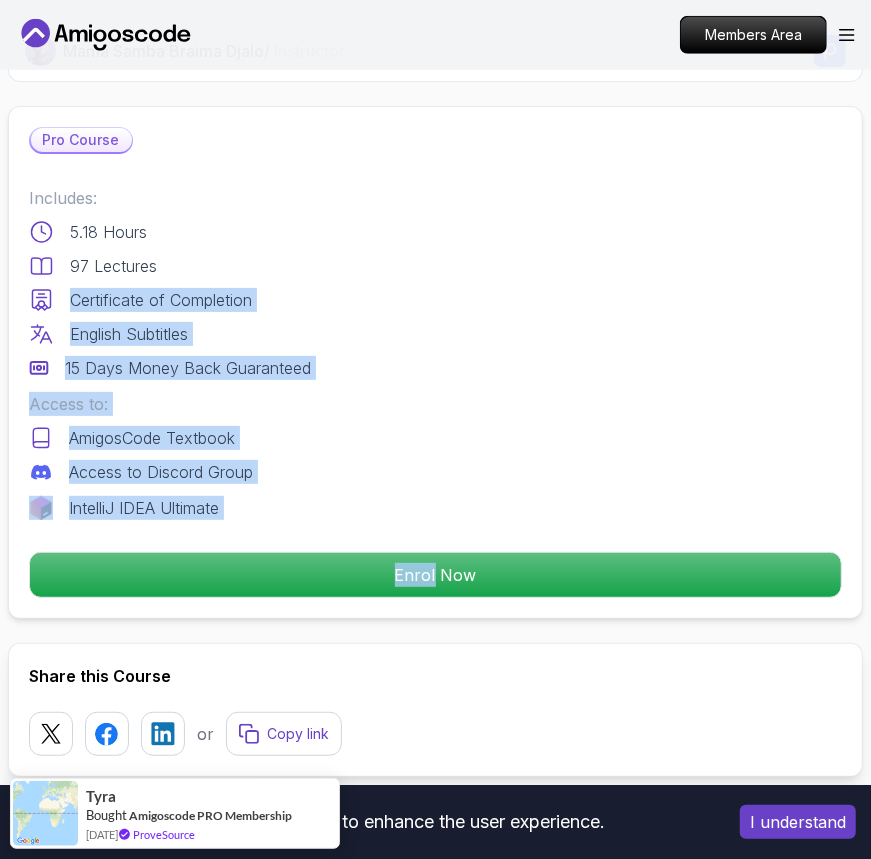 drag, startPoint x: 69, startPoint y: 303, endPoint x: 255, endPoint y: 545, distance: 305.22122 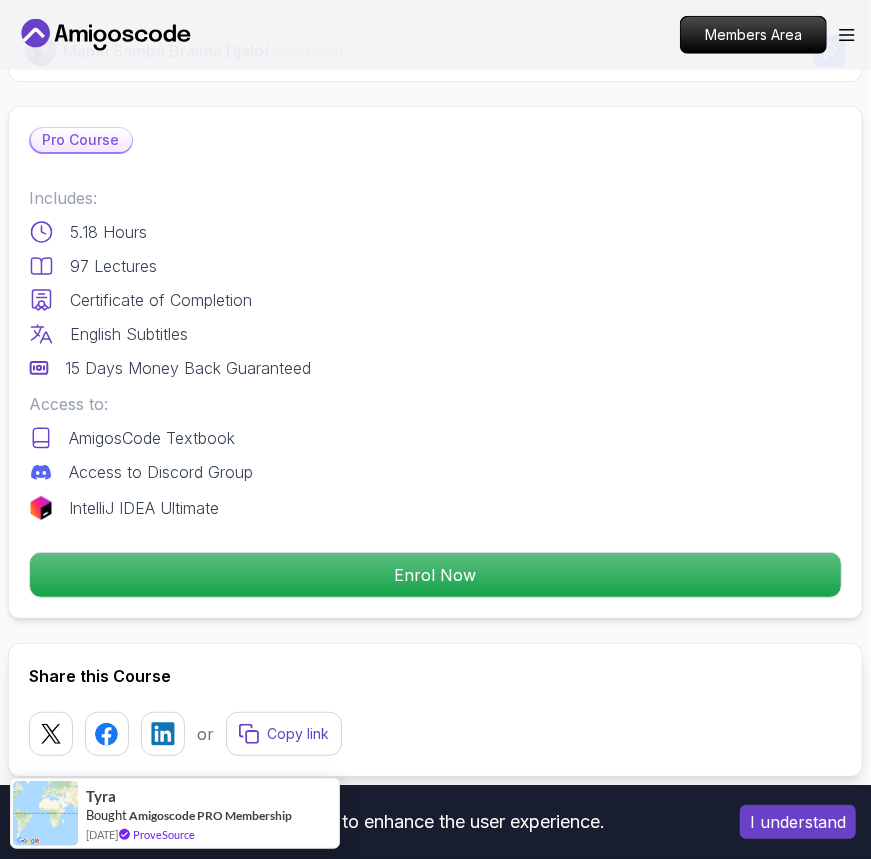 click on "Includes: 5.18 Hours 97 Lectures Certificate of Completion English Subtitles 15 Days Money Back Guaranteed Access to: AmigosCode Textbook Access to Discord Group IntelliJ IDEA Ultimate" at bounding box center (435, 353) 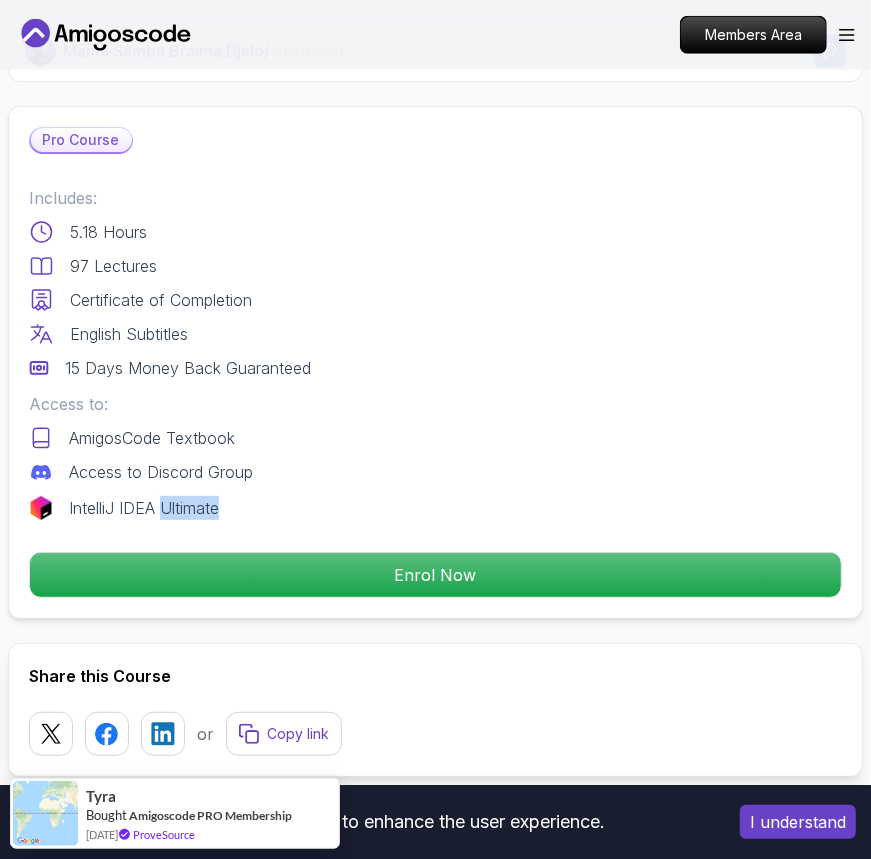 click on "Includes: 5.18 Hours 97 Lectures Certificate of Completion English Subtitles 15 Days Money Back Guaranteed Access to: AmigosCode Textbook Access to Discord Group IntelliJ IDEA Ultimate" at bounding box center [435, 353] 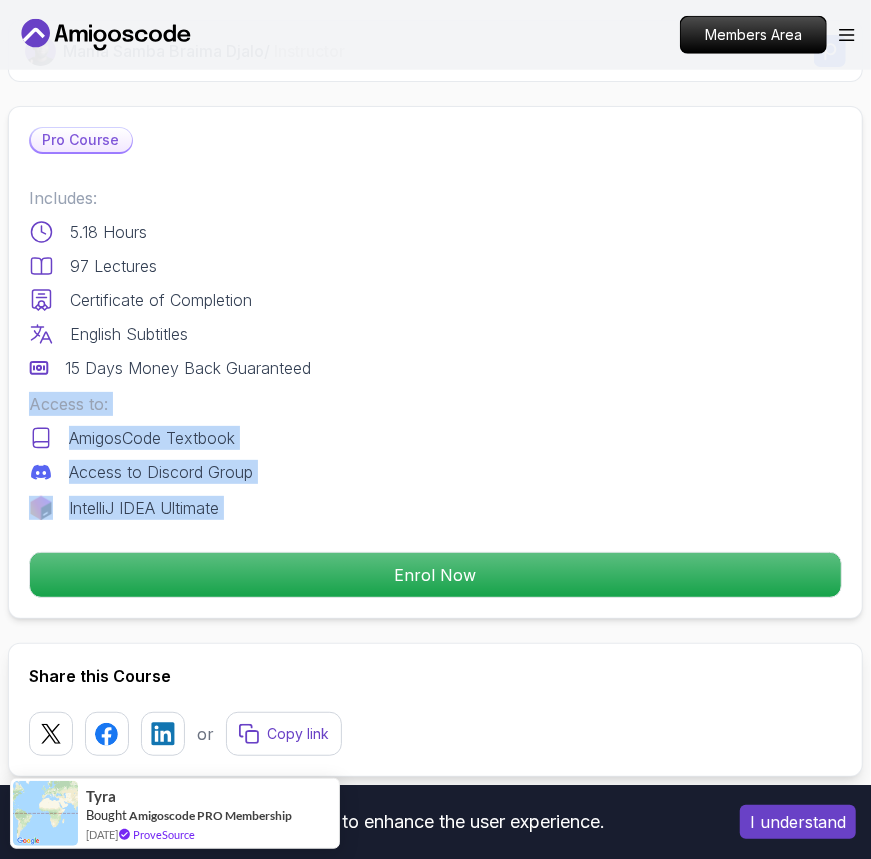 drag, startPoint x: 208, startPoint y: 515, endPoint x: 208, endPoint y: 407, distance: 108 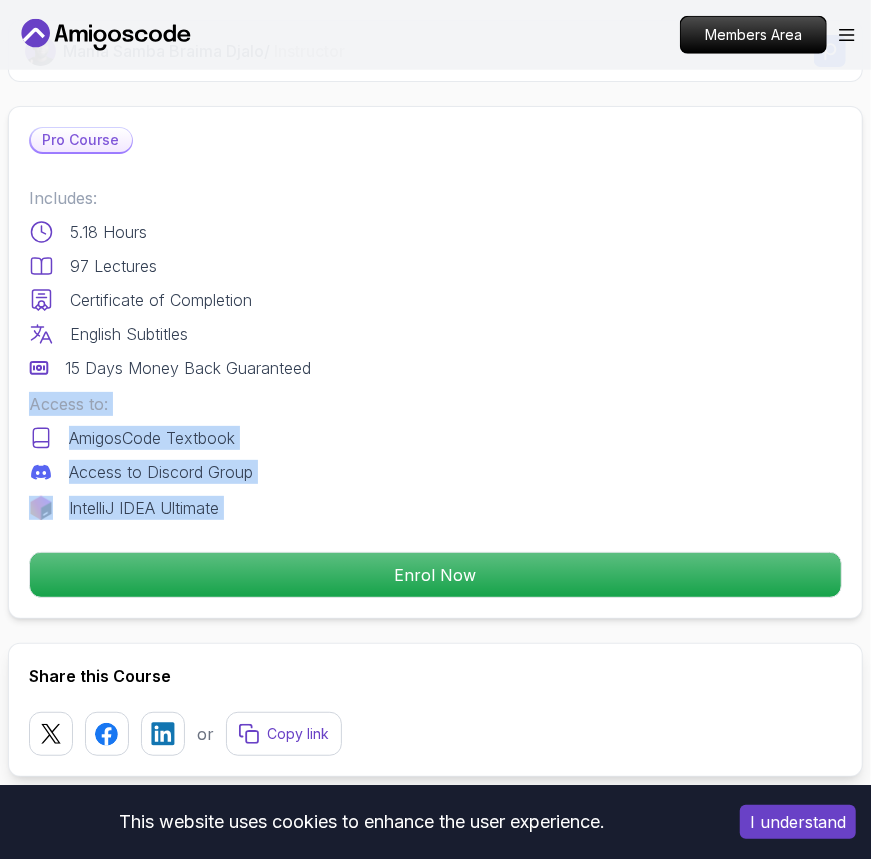 click on "Includes: 5.18 Hours 97 Lectures Certificate of Completion English Subtitles 15 Days Money Back Guaranteed Access to: AmigosCode Textbook Access to Discord Group IntelliJ IDEA Ultimate" at bounding box center [435, 353] 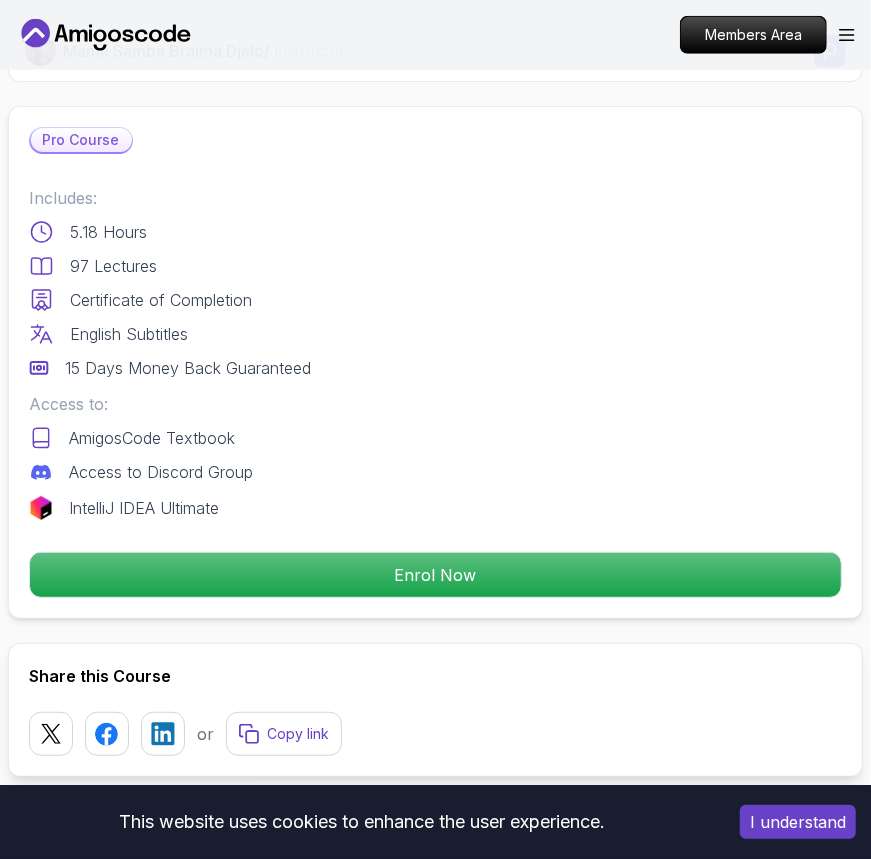 click on "Includes: 5.18 Hours 97 Lectures Certificate of Completion English Subtitles 15 Days Money Back Guaranteed Access to: AmigosCode Textbook Access to Discord Group IntelliJ IDEA Ultimate" at bounding box center (435, 353) 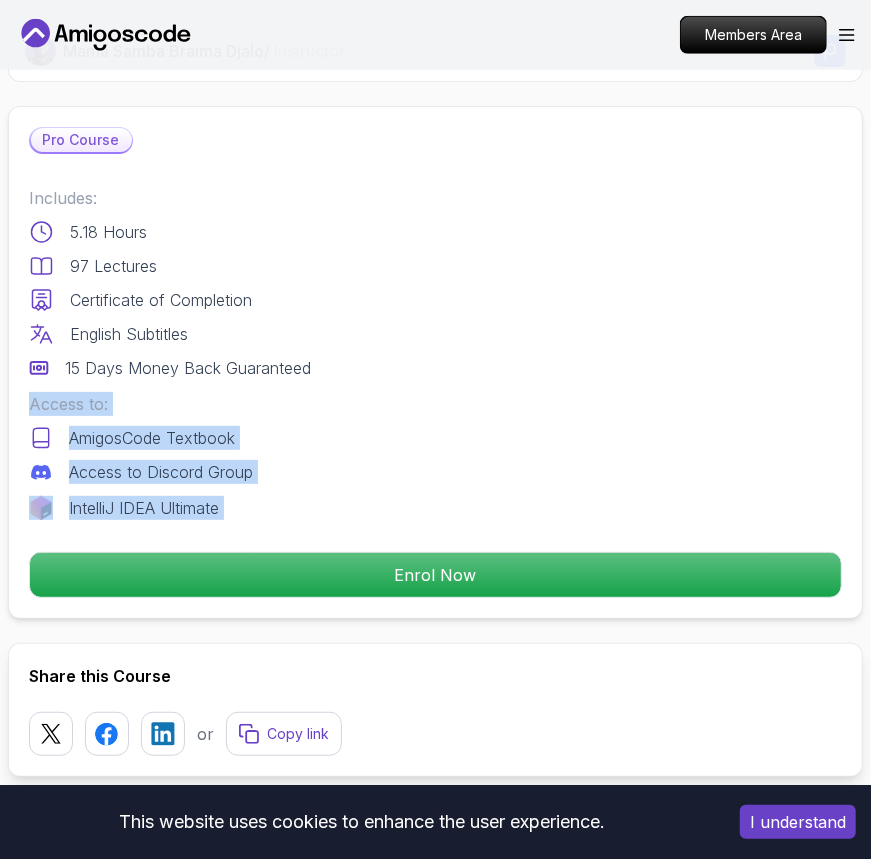 drag, startPoint x: 208, startPoint y: 407, endPoint x: 272, endPoint y: 535, distance: 143.10835 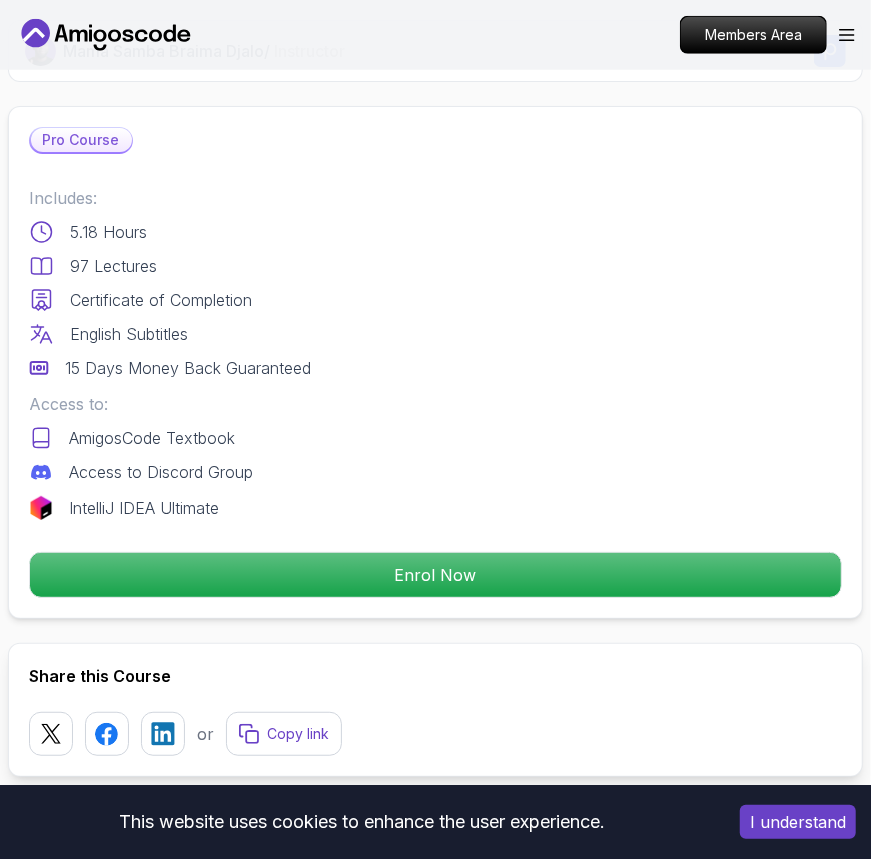 click on "IntelliJ IDEA Ultimate" at bounding box center (435, 508) 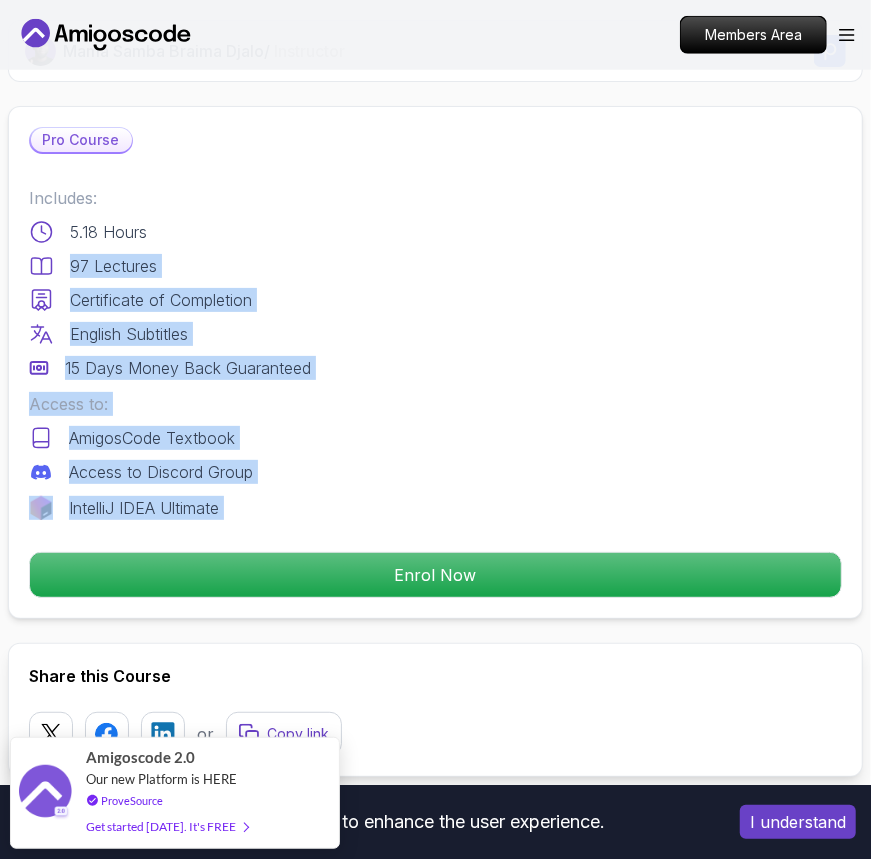 drag, startPoint x: 272, startPoint y: 535, endPoint x: 274, endPoint y: 268, distance: 267.00748 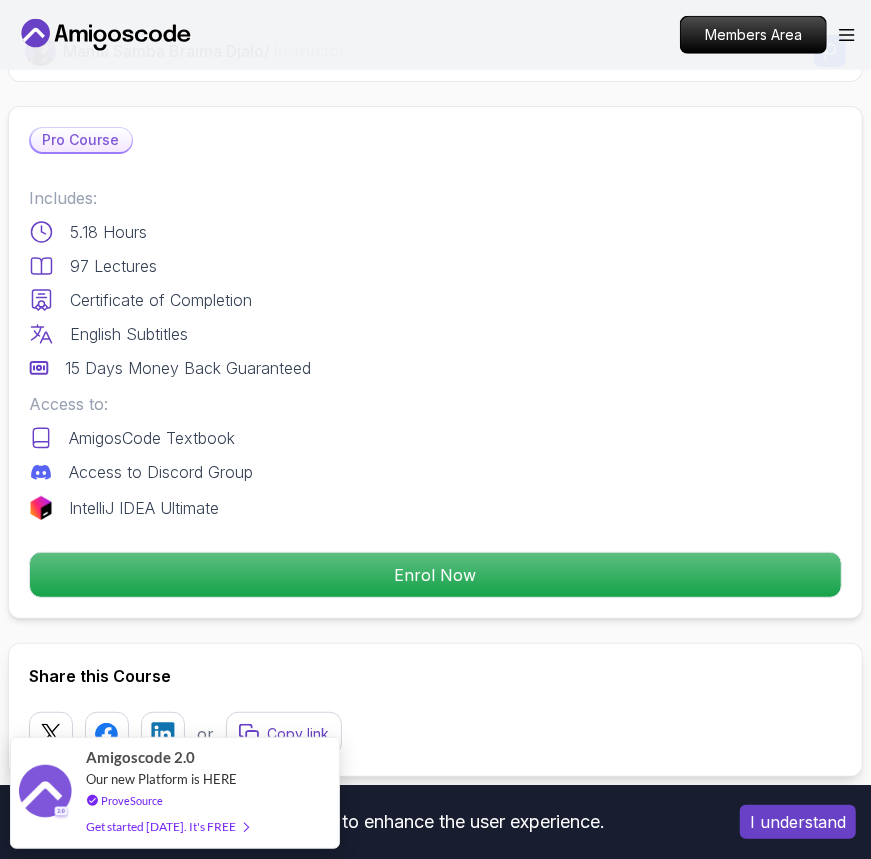 click on "Includes: 5.18 Hours 97 Lectures Certificate of Completion English Subtitles 15 Days Money Back Guaranteed" at bounding box center [435, 283] 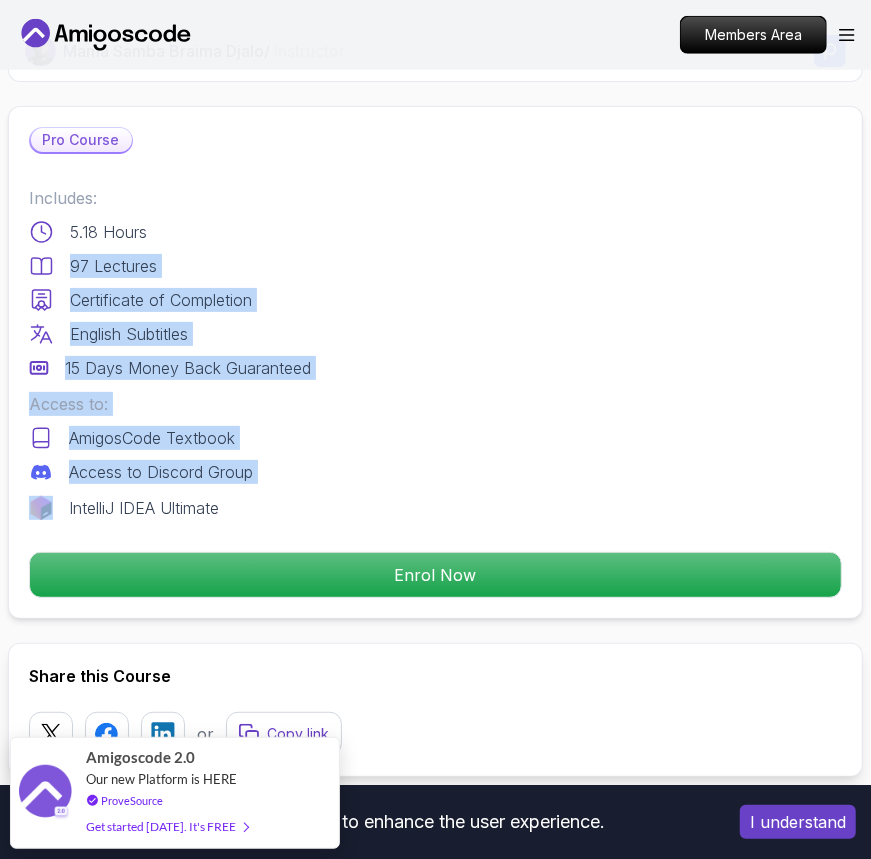 drag, startPoint x: 274, startPoint y: 268, endPoint x: 293, endPoint y: 475, distance: 207.87015 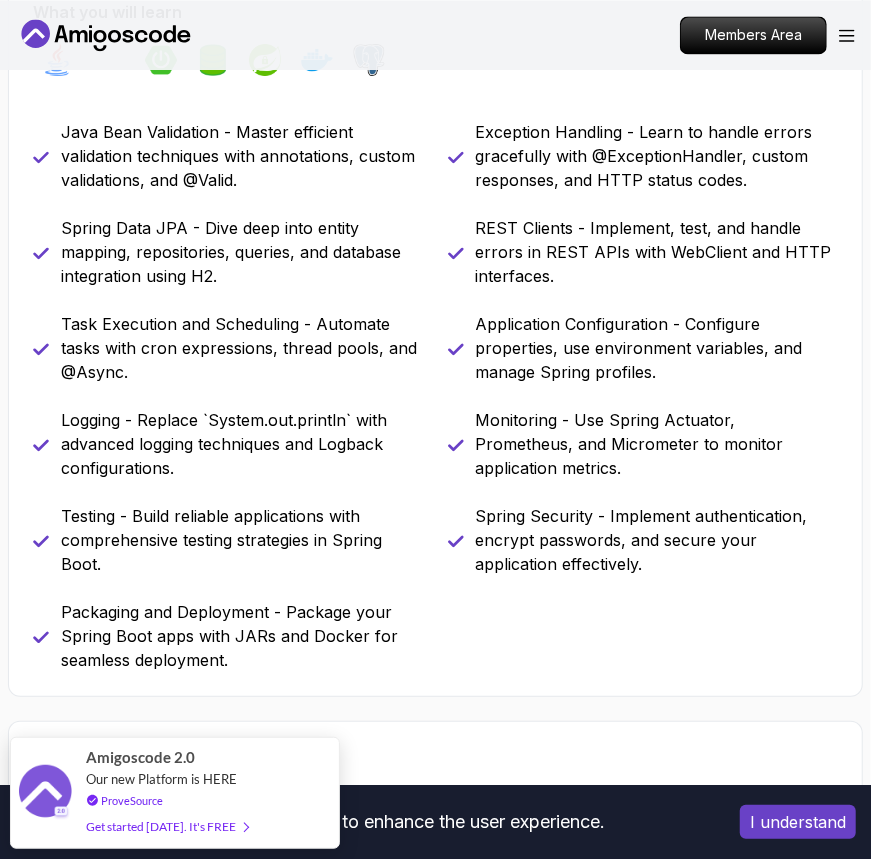 scroll, scrollTop: 1642, scrollLeft: 0, axis: vertical 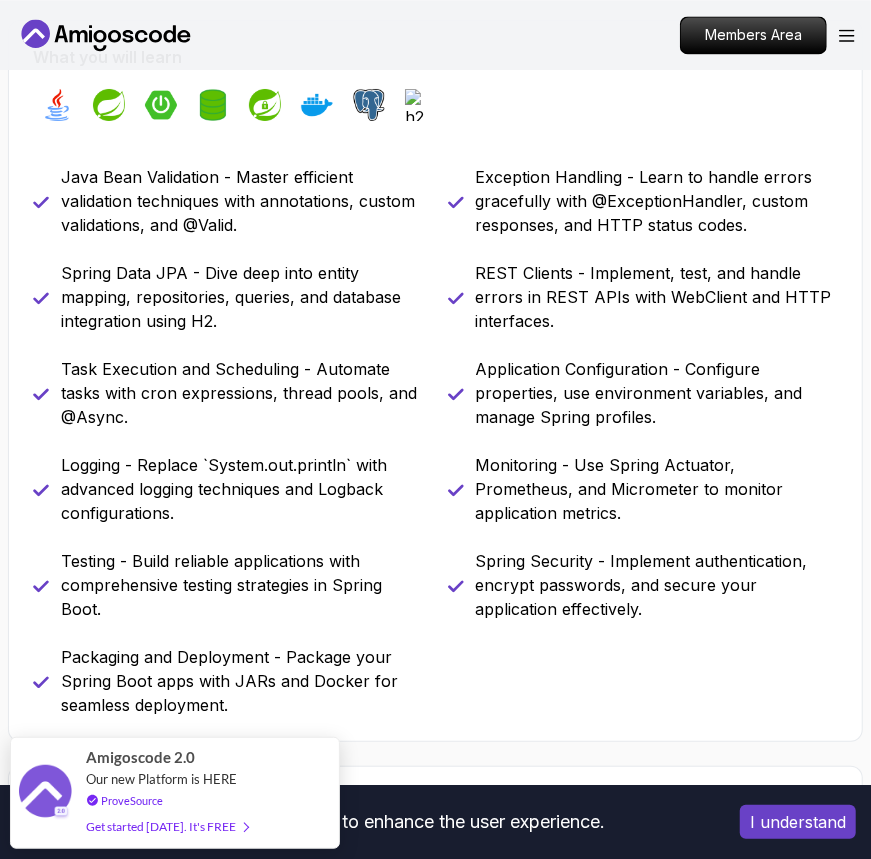 click on "Logging - Replace `System.out.println` with advanced logging techniques and Logback configurations." at bounding box center (242, 489) 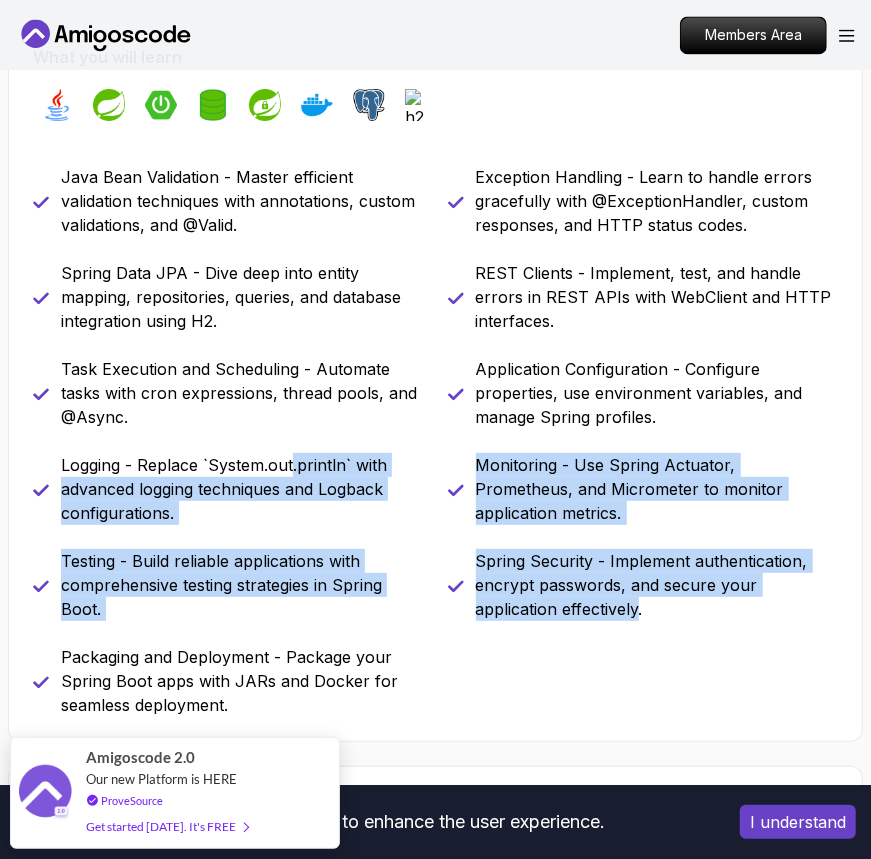 drag, startPoint x: 293, startPoint y: 475, endPoint x: 612, endPoint y: 646, distance: 361.942 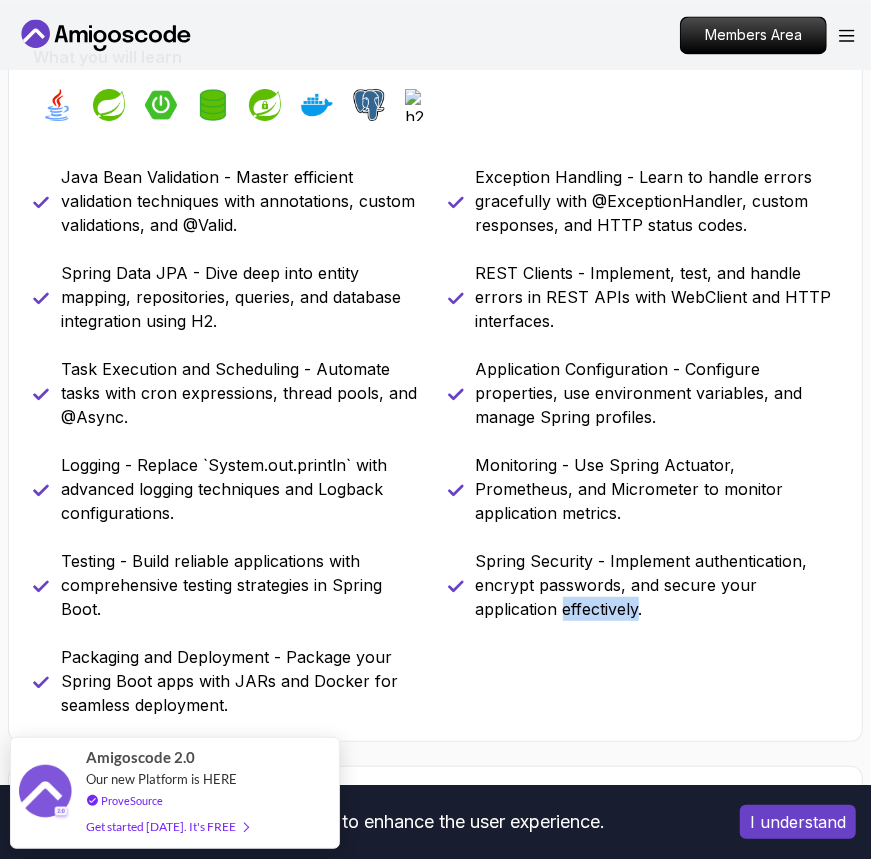 click on "Java Bean Validation - Master efficient validation techniques with annotations, custom validations, and @Valid. Exception Handling - Learn to handle errors gracefully with @ExceptionHandler, custom responses, and HTTP status codes. Spring Data JPA - Dive deep into entity mapping, repositories, queries, and database integration using H2. REST Clients - Implement, test, and handle errors in REST APIs with WebClient and HTTP interfaces. Task Execution and Scheduling - Automate tasks with cron expressions, thread pools, and @Async. Application Configuration - Configure properties, use environment variables, and manage Spring profiles. Logging - Replace `System.out.println` with advanced logging techniques and Logback configurations. Monitoring - Use Spring Actuator, Prometheus, and Micrometer to monitor application metrics. Testing - Build reliable applications with comprehensive testing strategies in Spring Boot." at bounding box center [435, 441] 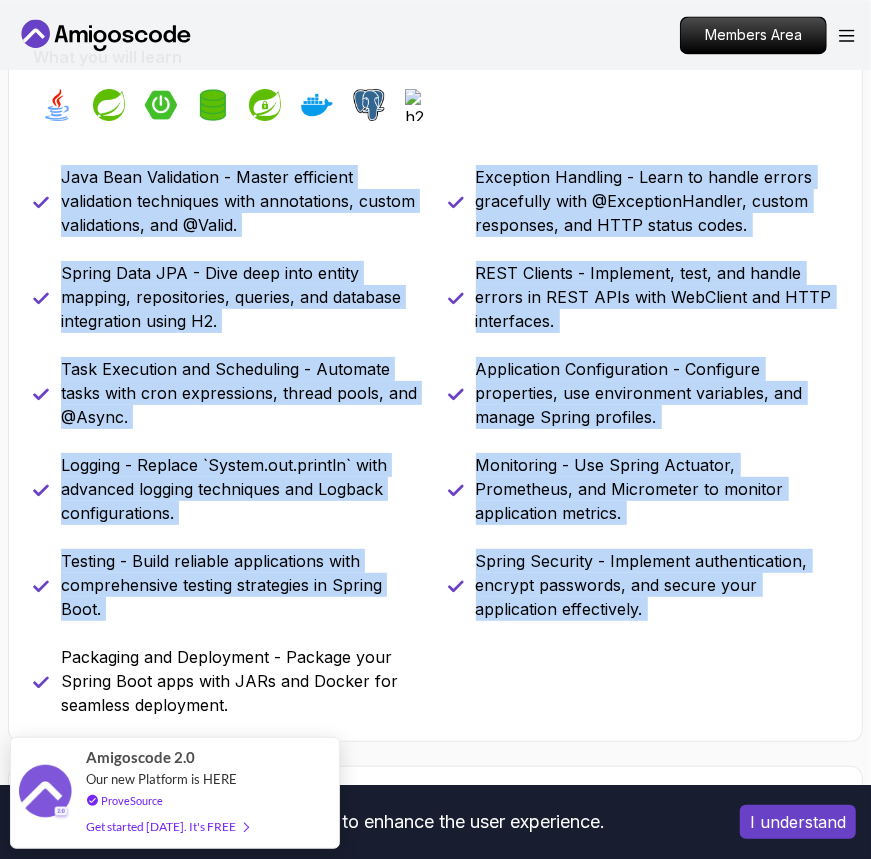 drag, startPoint x: 612, startPoint y: 646, endPoint x: 208, endPoint y: 241, distance: 572.0498 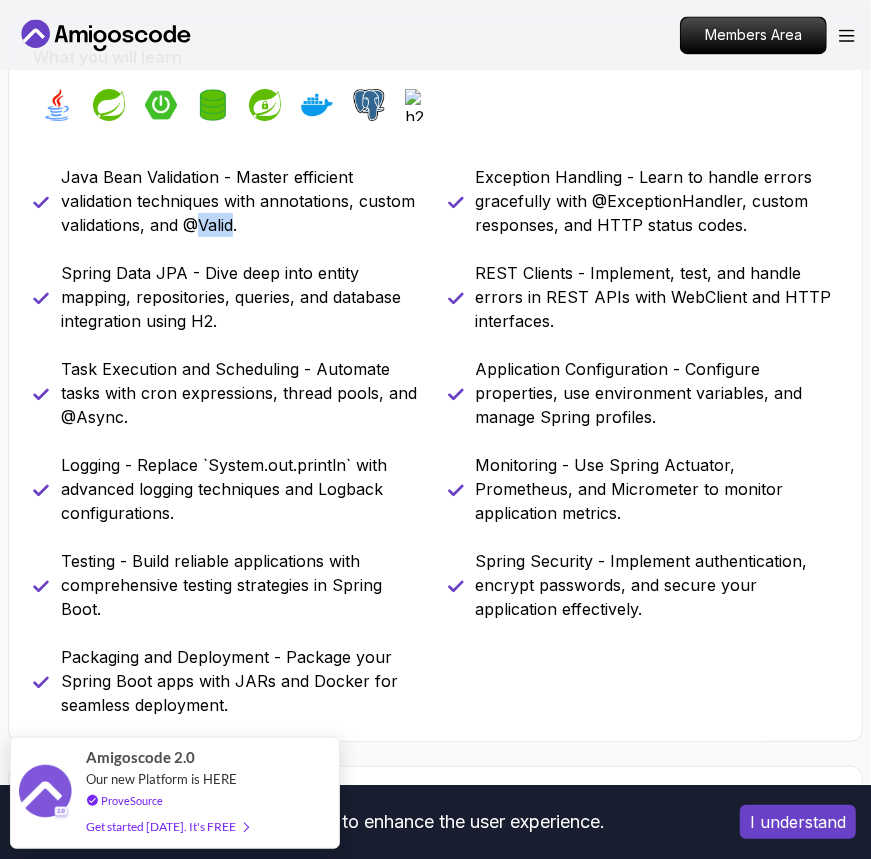 click on "Java Bean Validation - Master efficient validation techniques with annotations, custom validations, and @Valid." at bounding box center [242, 201] 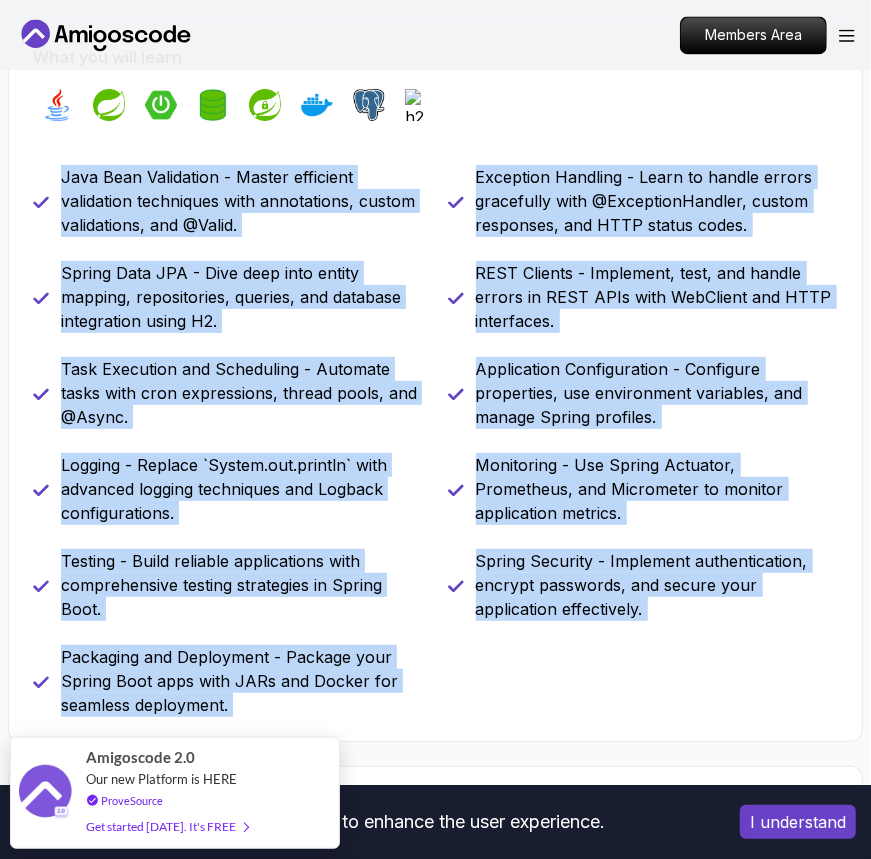 drag, startPoint x: 208, startPoint y: 241, endPoint x: 332, endPoint y: 676, distance: 452.32843 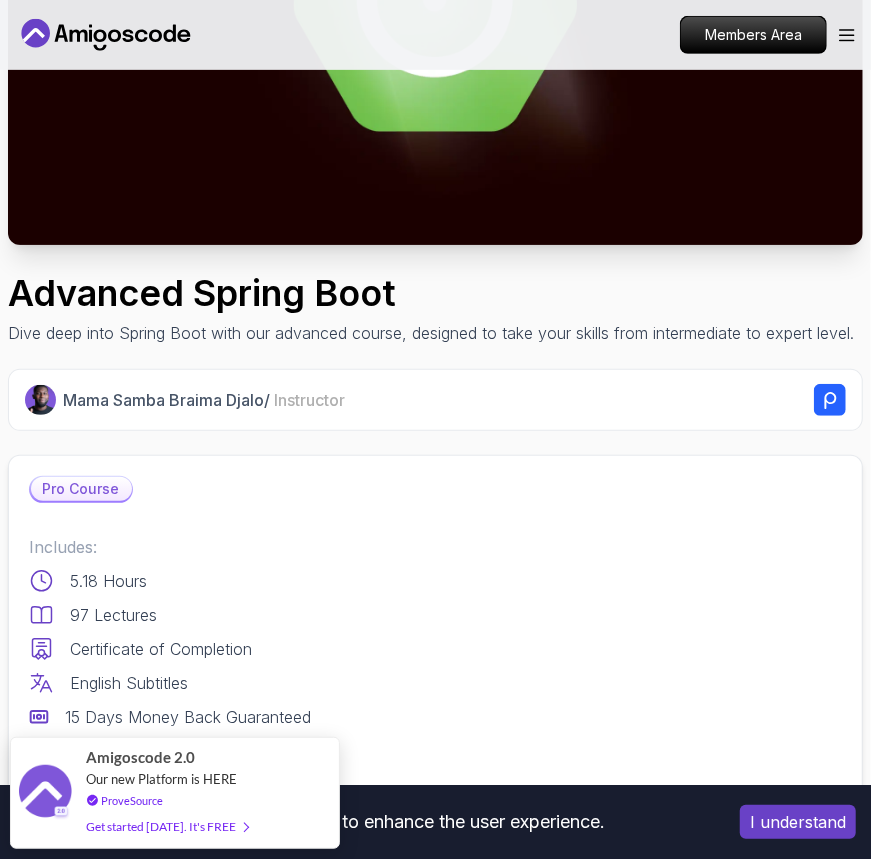 scroll, scrollTop: 168, scrollLeft: 0, axis: vertical 